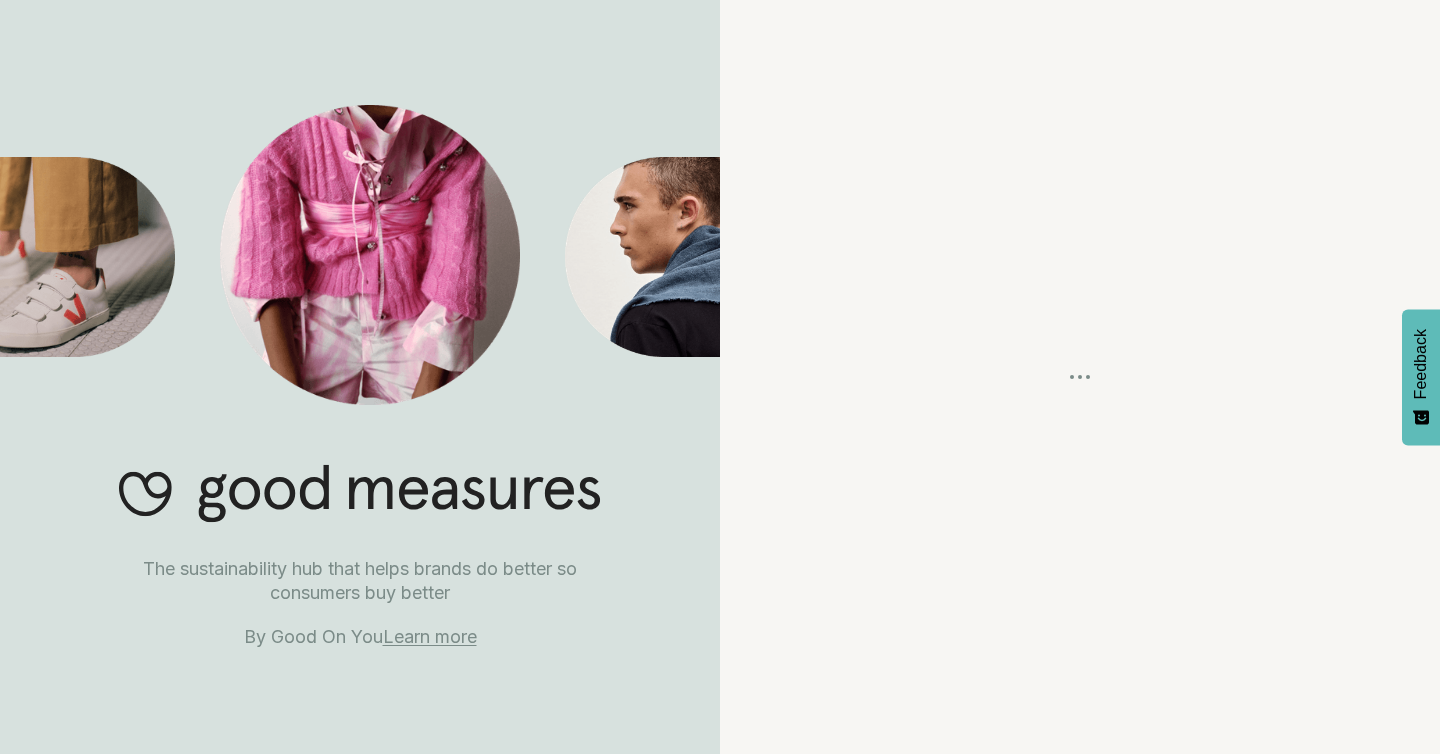 scroll, scrollTop: 0, scrollLeft: 0, axis: both 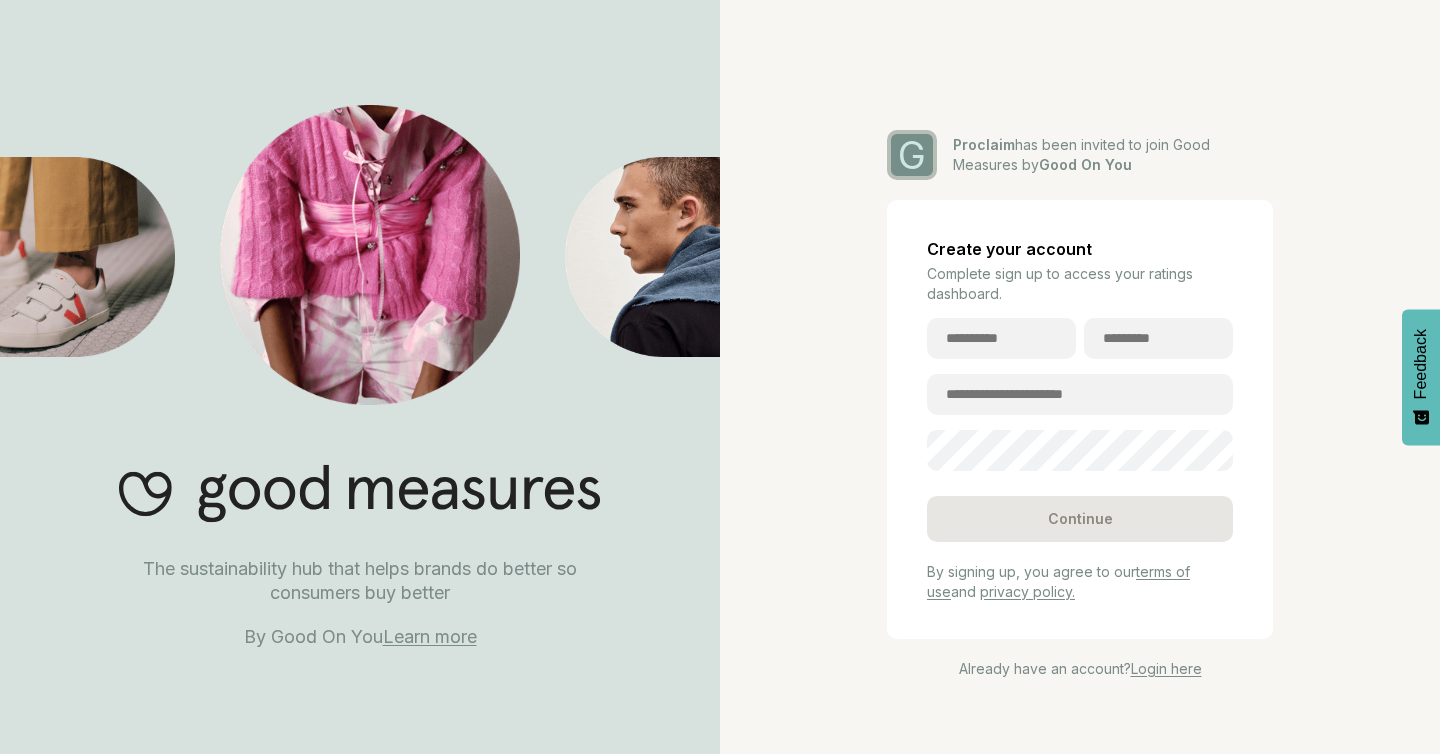click at bounding box center (1001, 338) 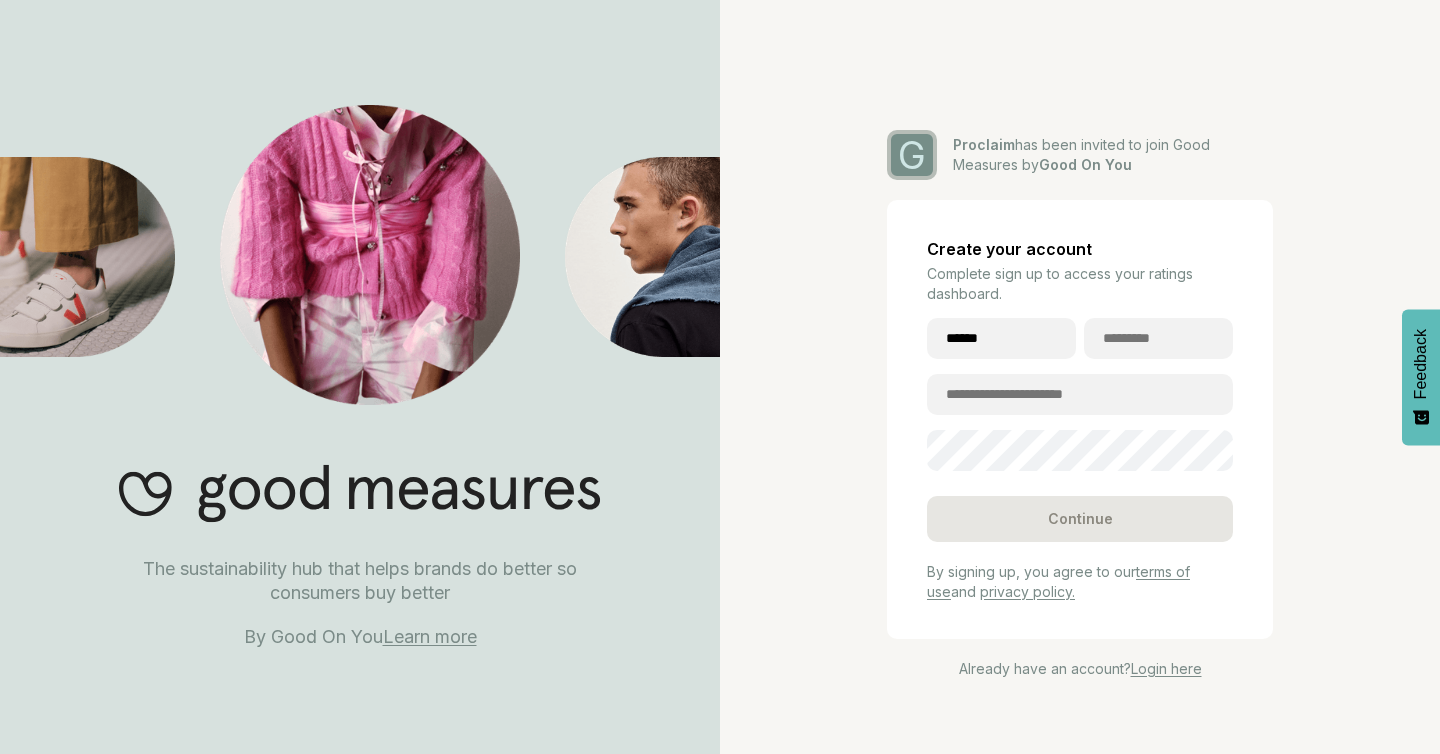 type on "******" 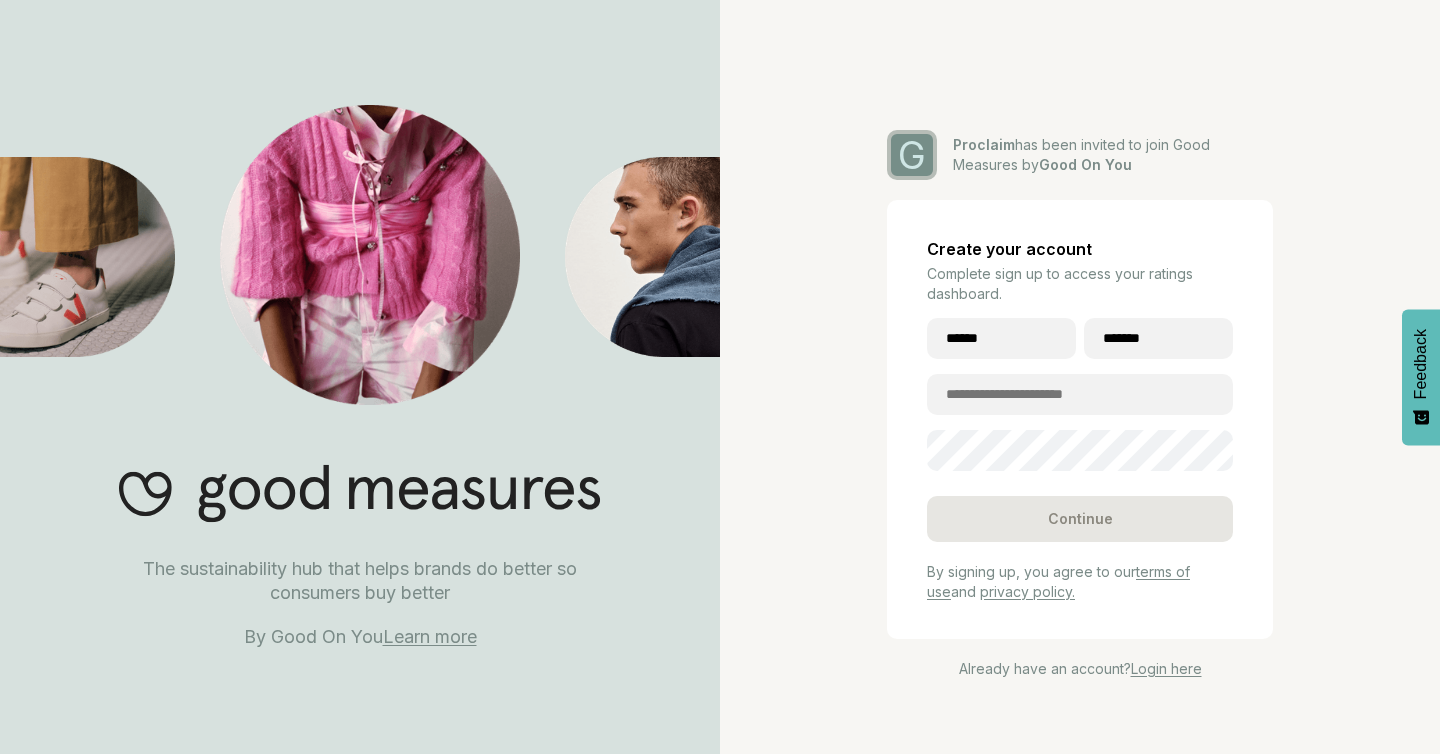 type on "*******" 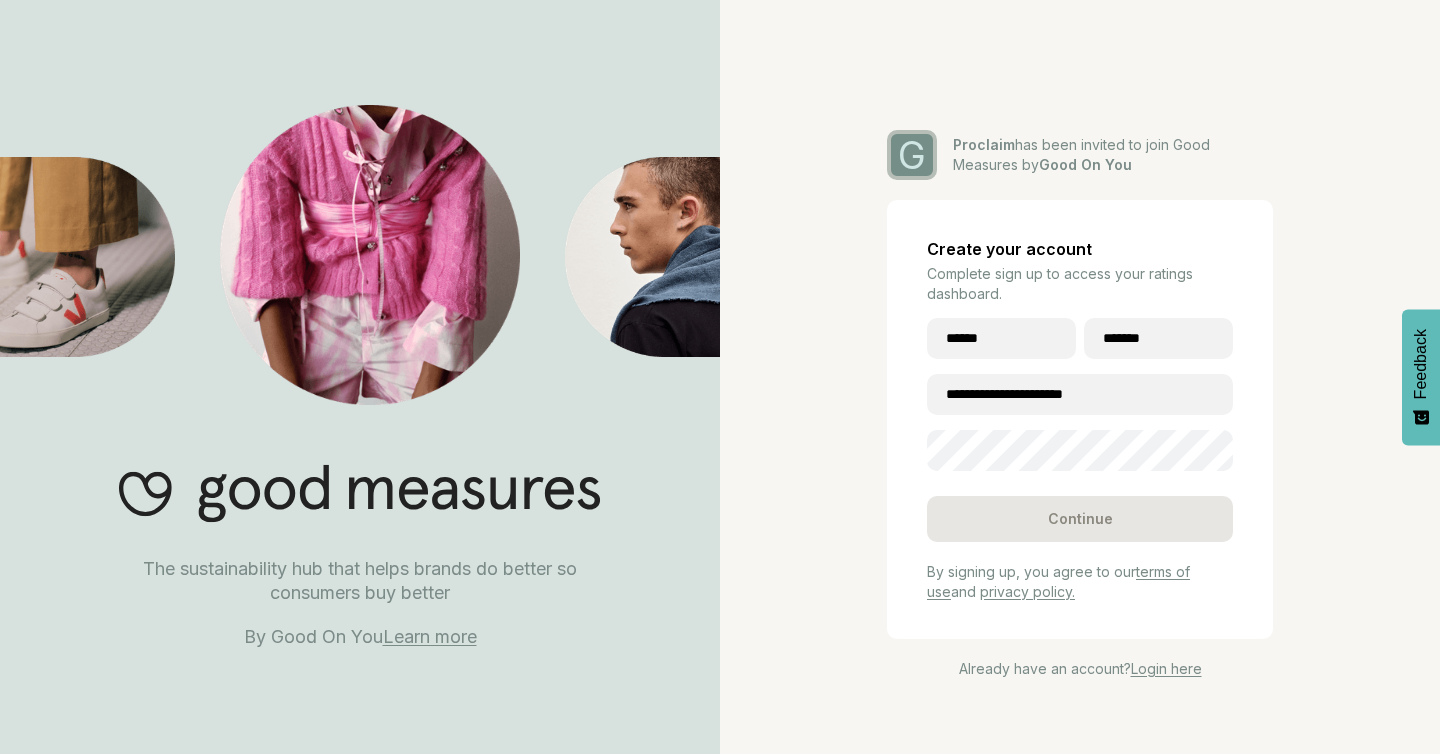type on "**********" 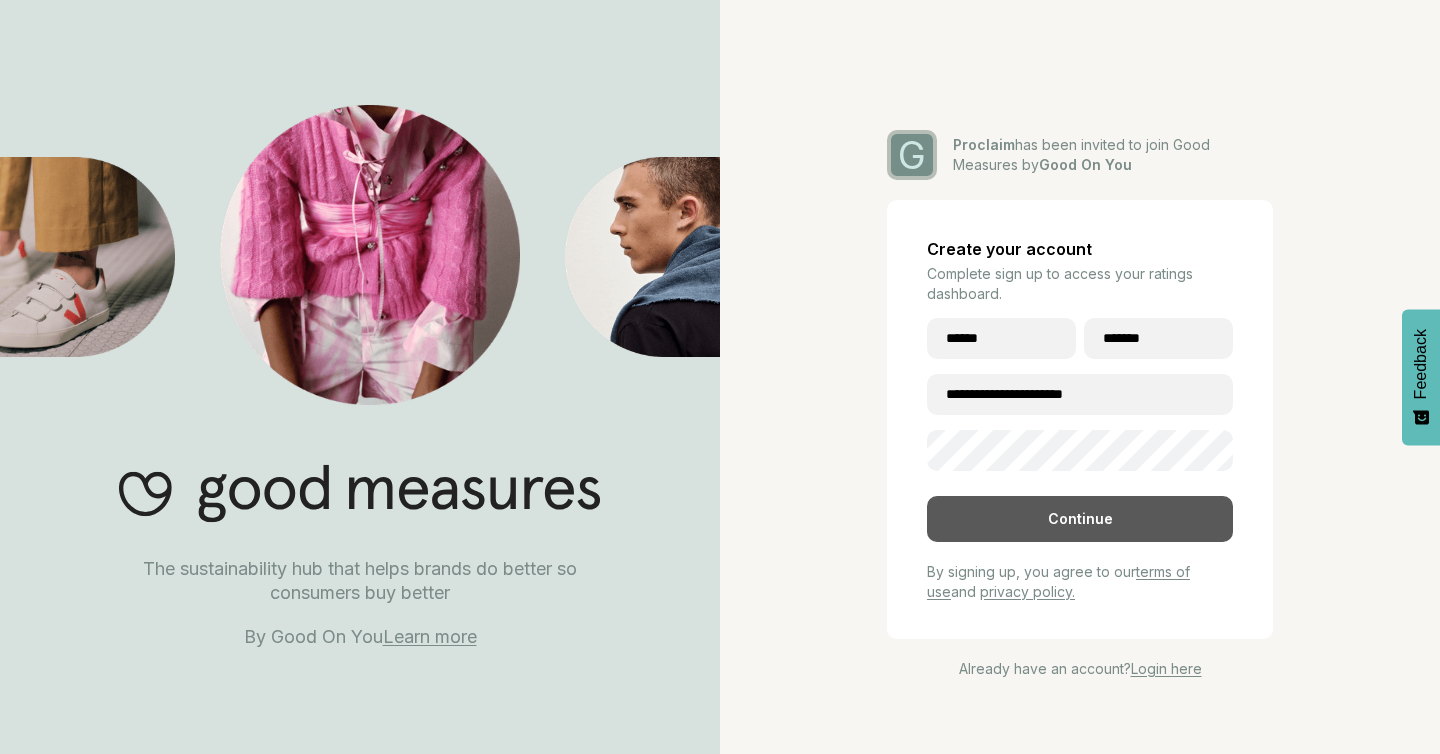 click on "Continue" at bounding box center (1080, 519) 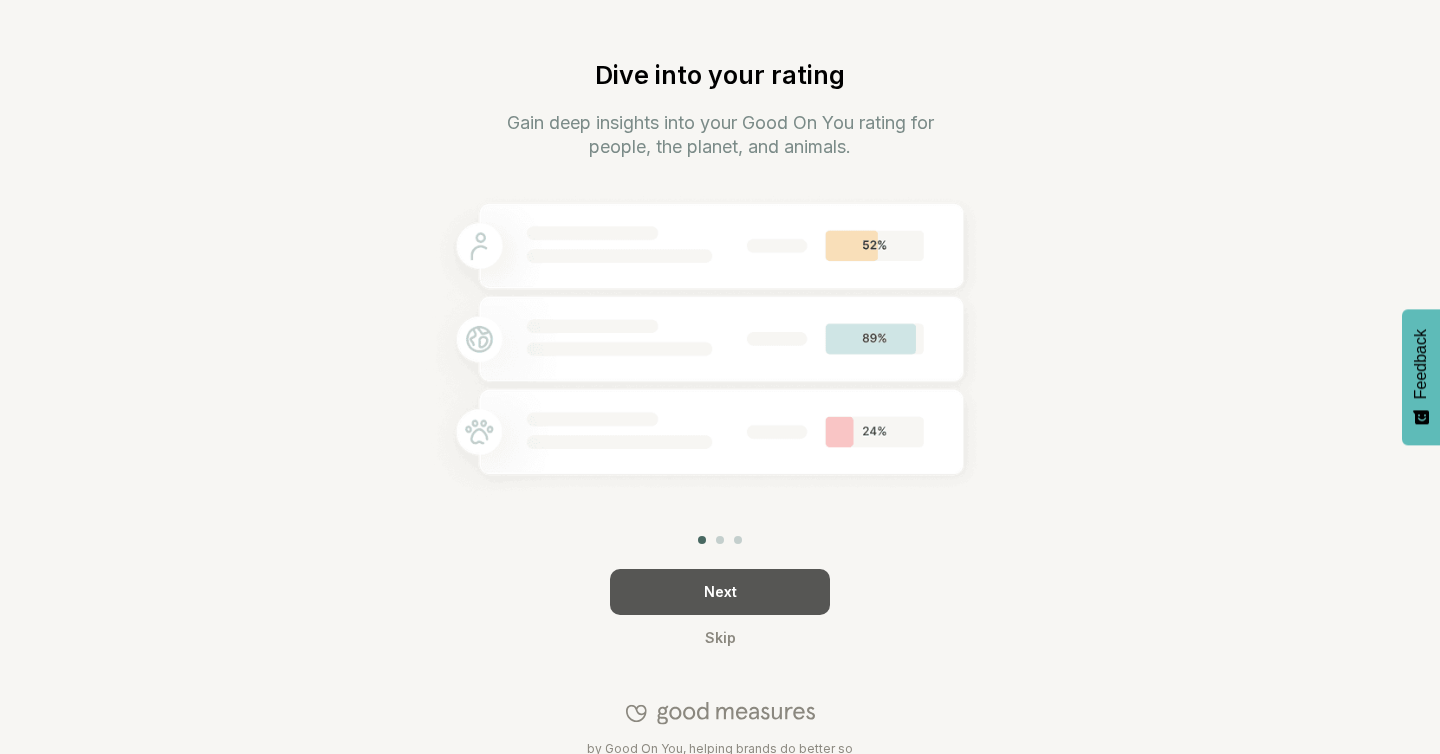 click on "Next" at bounding box center [720, 592] 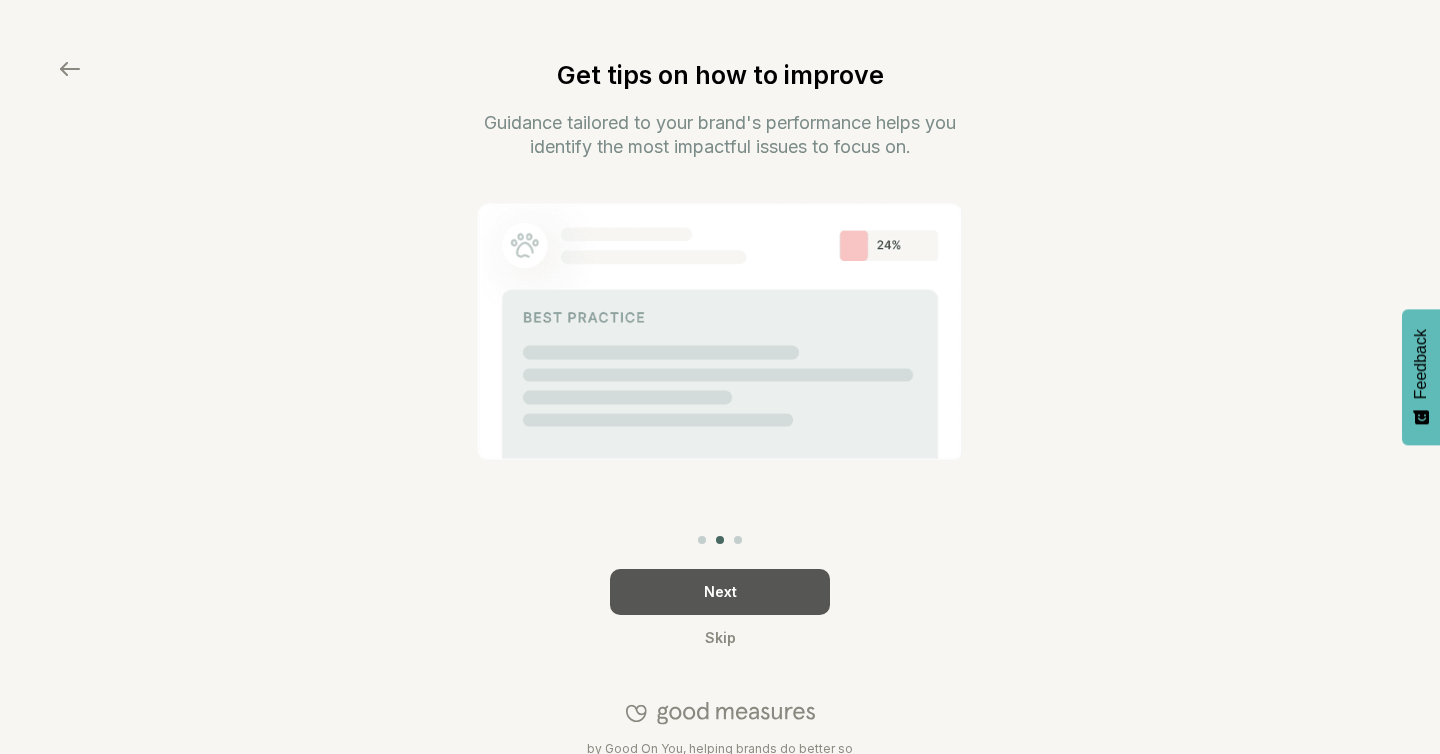 click on "Next" at bounding box center [720, 592] 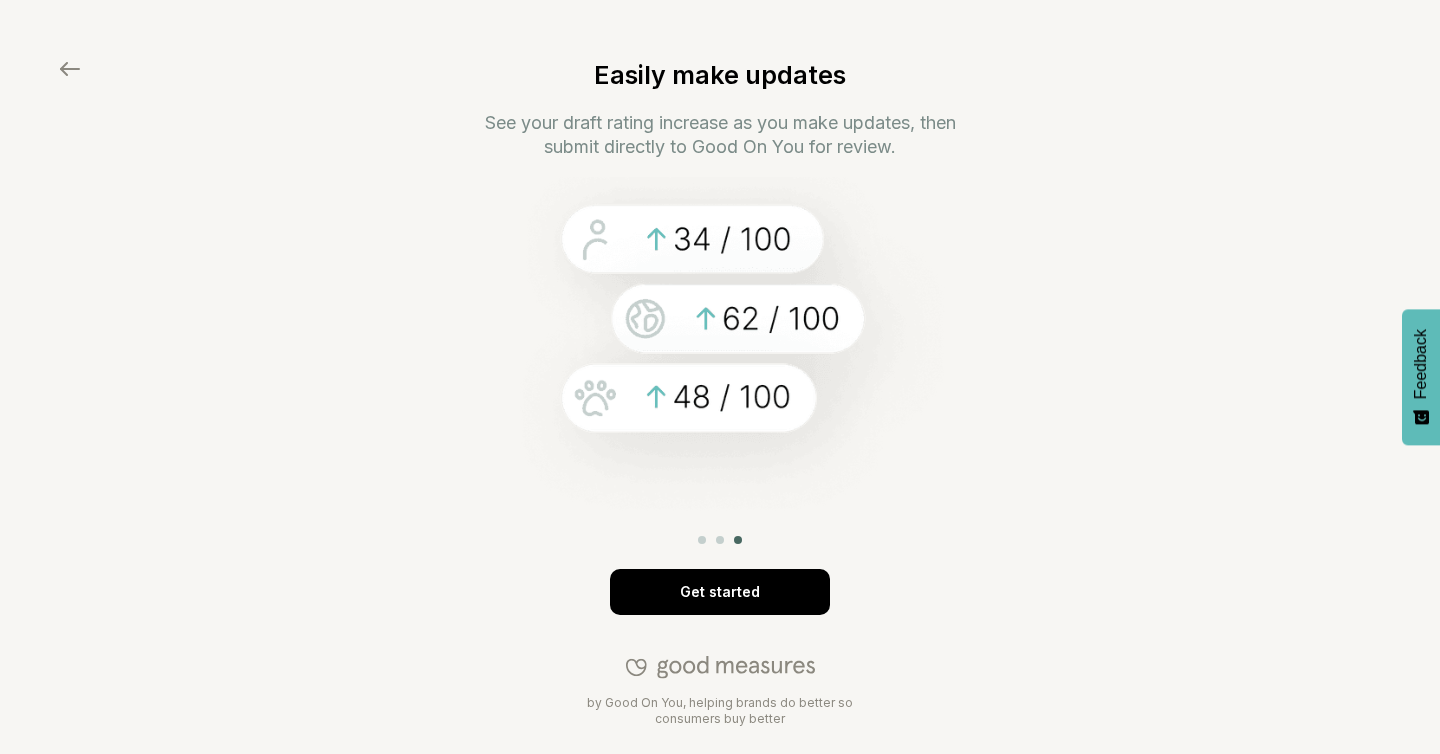 click on "Get started" at bounding box center (720, 592) 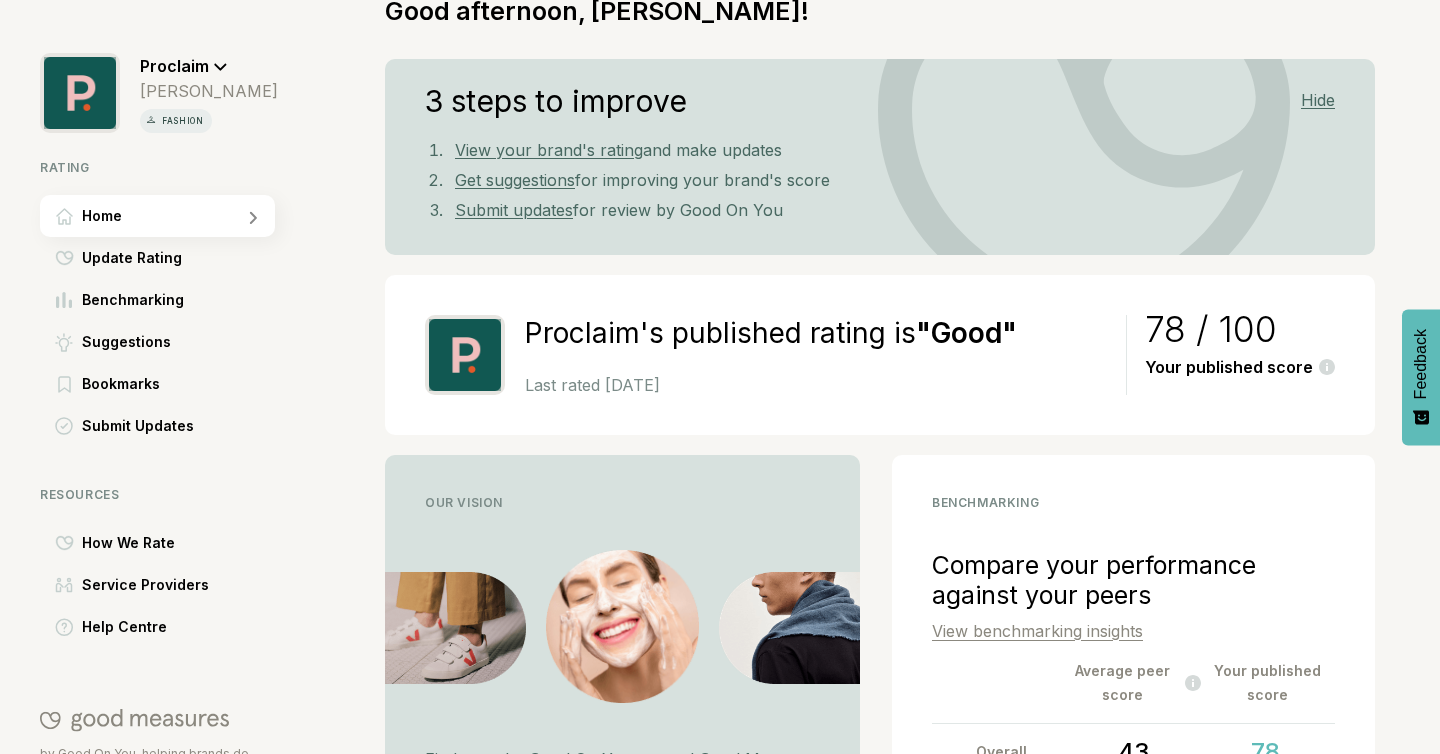 scroll, scrollTop: 0, scrollLeft: 0, axis: both 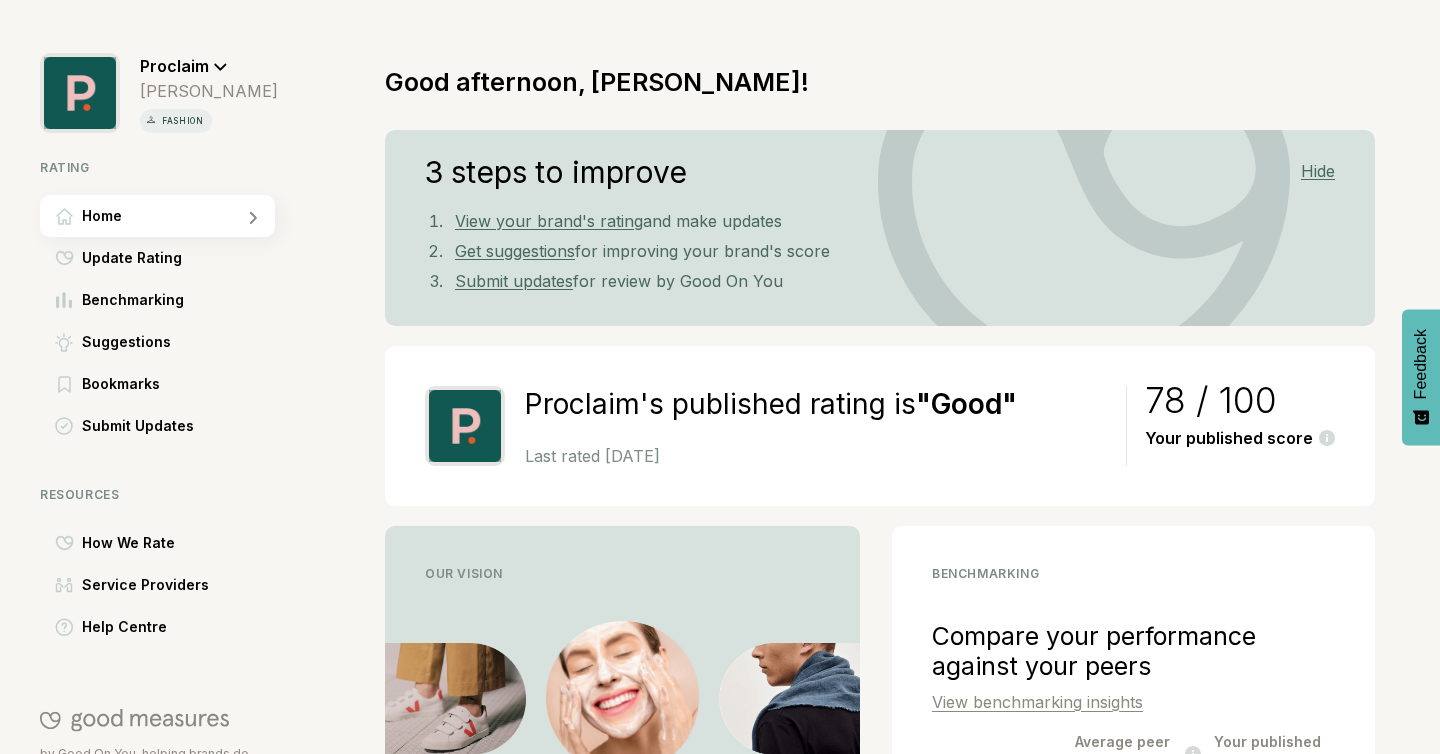 click on "View your brand's rating" at bounding box center [549, 221] 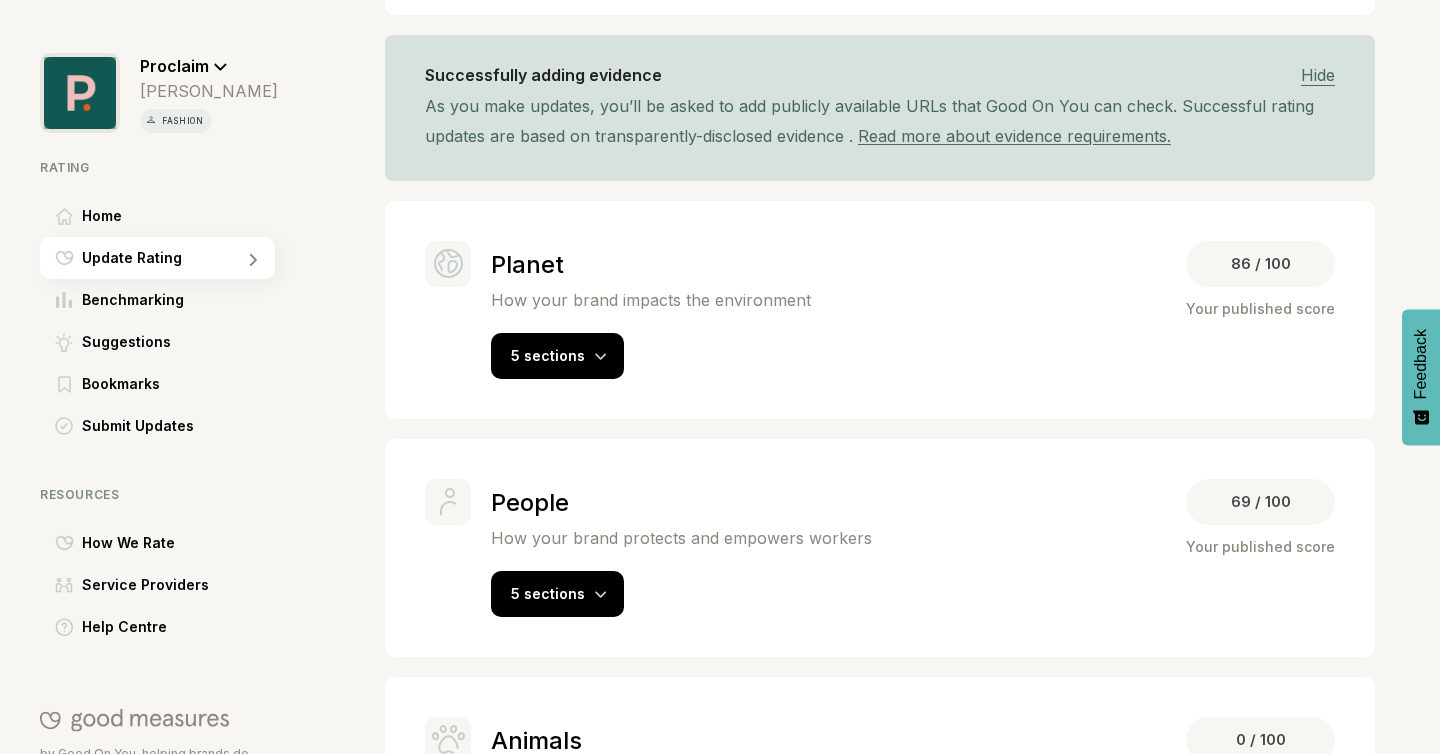 scroll, scrollTop: 438, scrollLeft: 0, axis: vertical 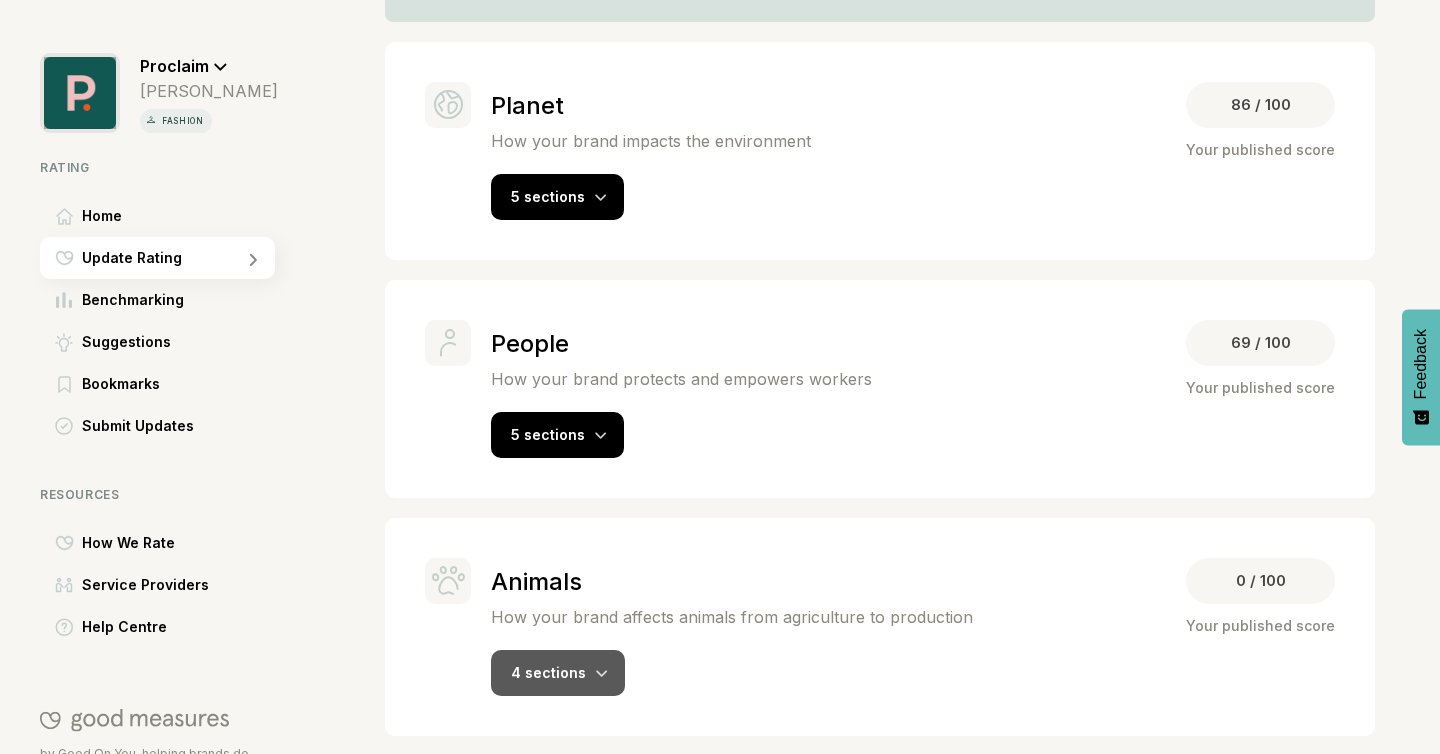 click on "4 sections" at bounding box center (548, 672) 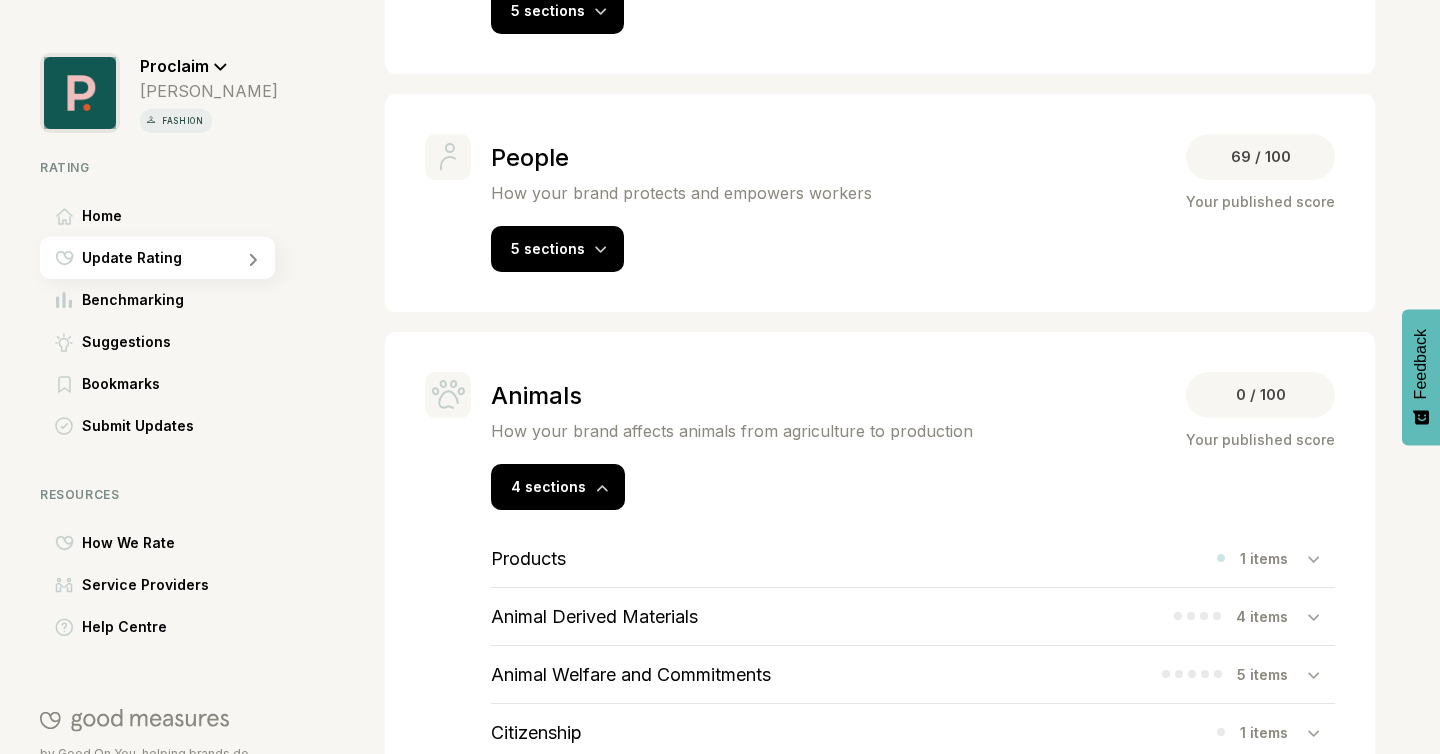 scroll, scrollTop: 693, scrollLeft: 0, axis: vertical 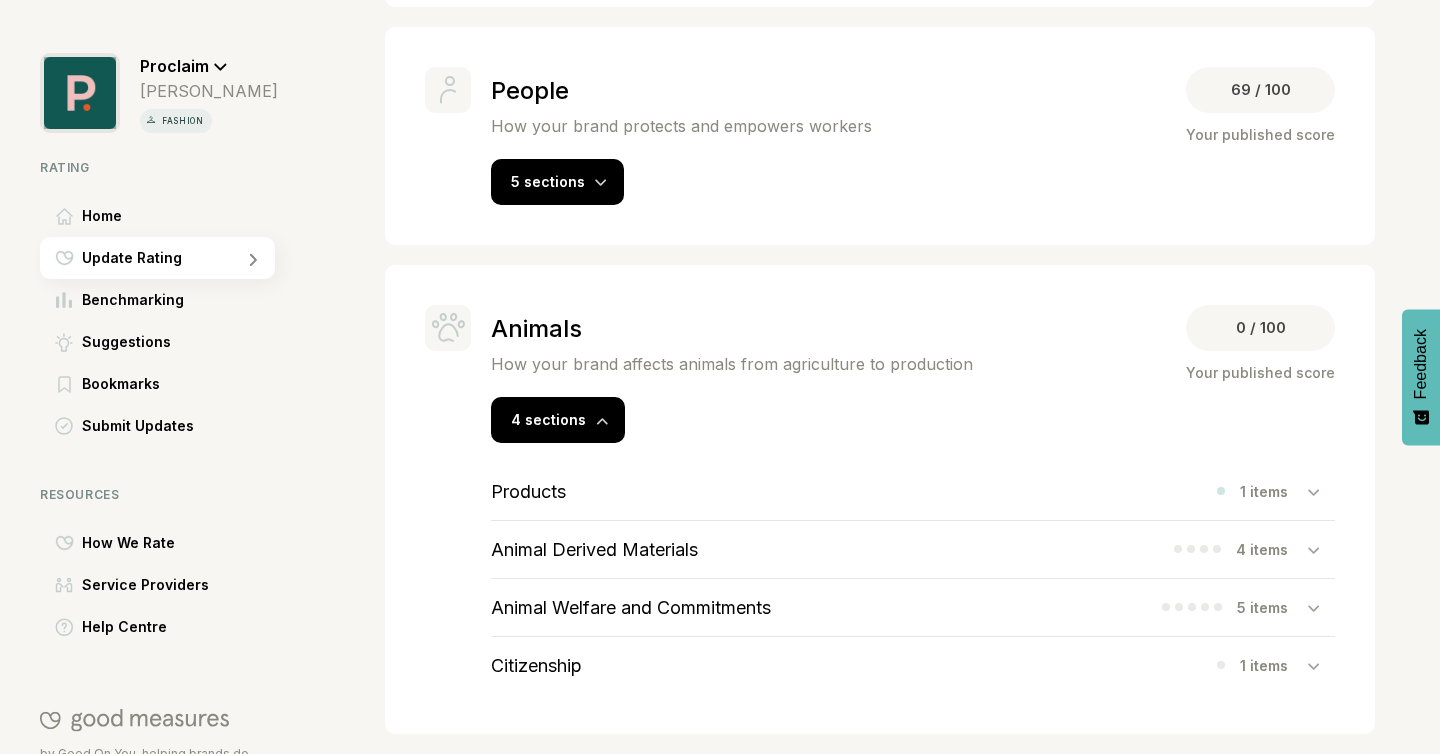 click 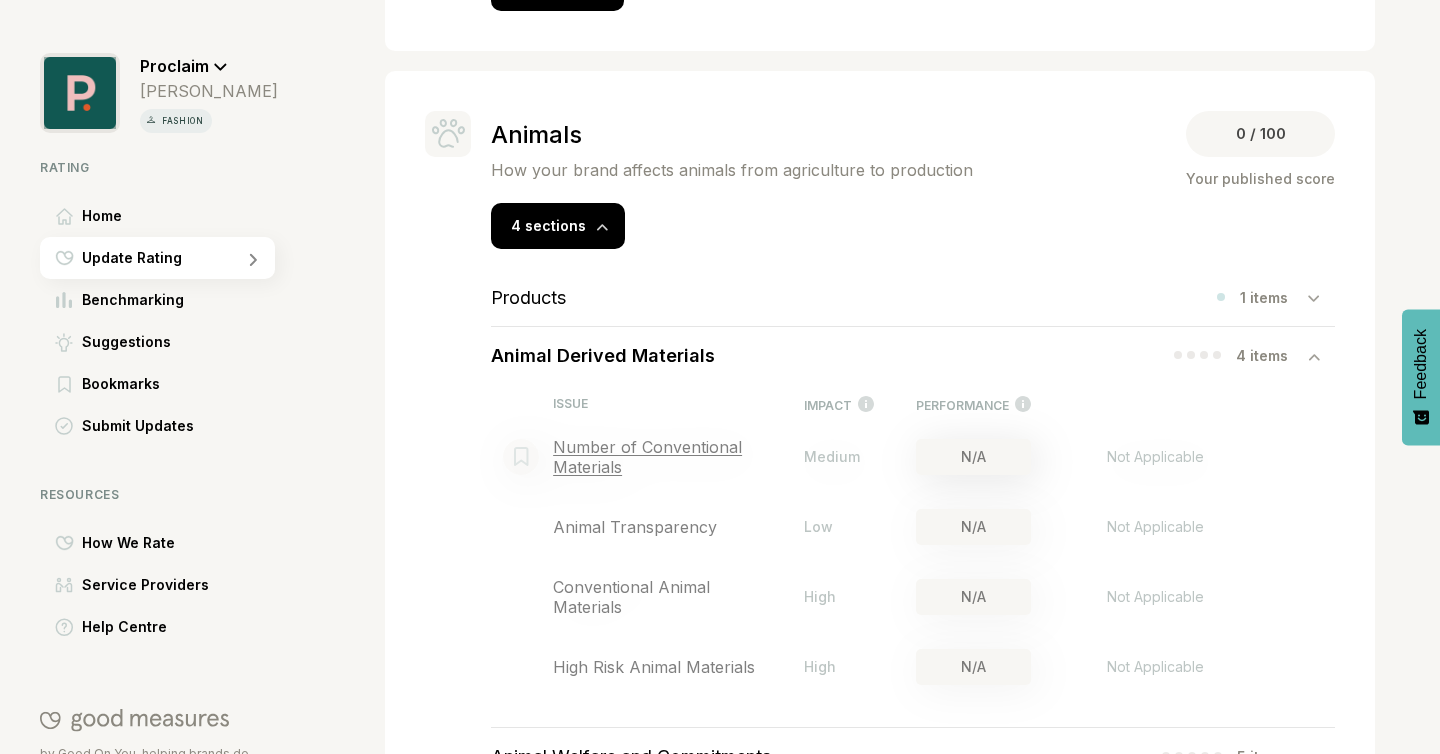 scroll, scrollTop: 1031, scrollLeft: 0, axis: vertical 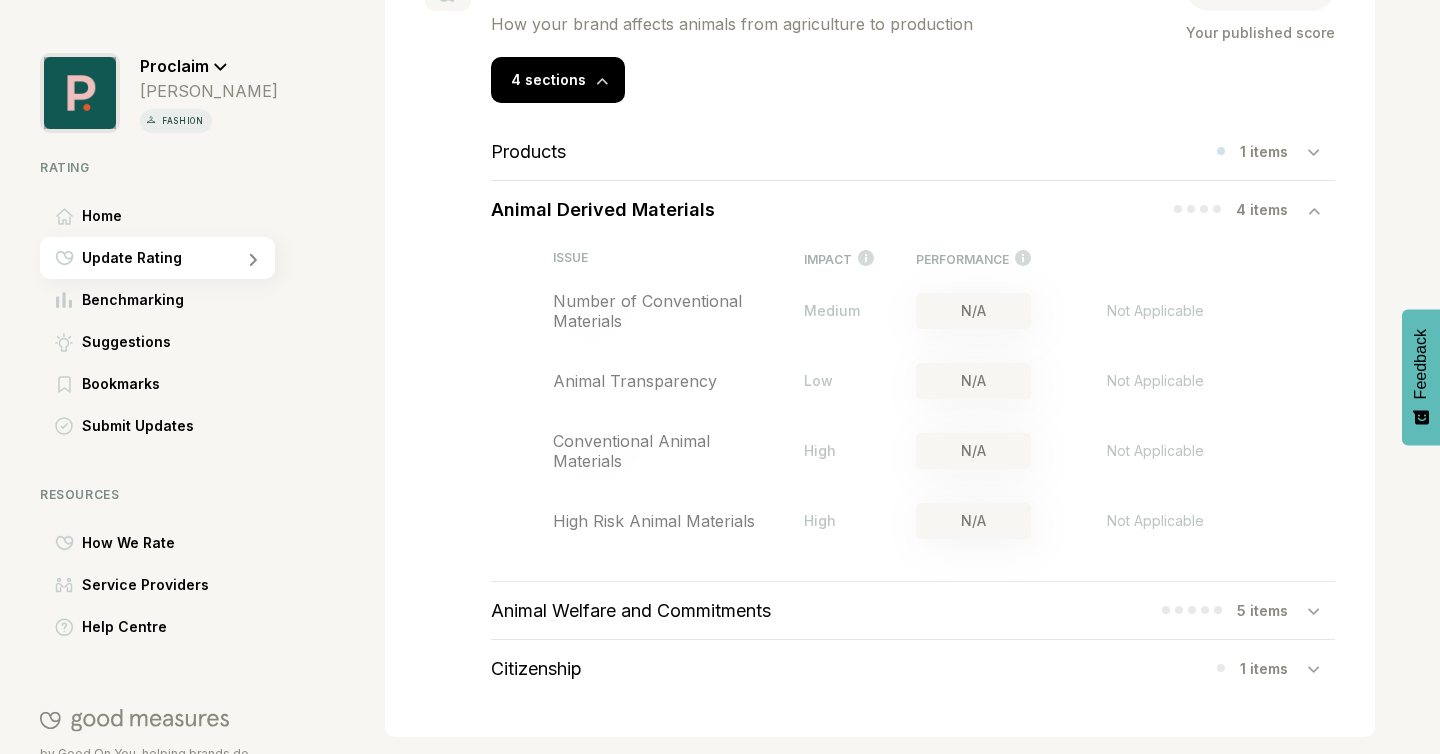 click on "Animal Welfare and Commitments 5 items" at bounding box center (913, 610) 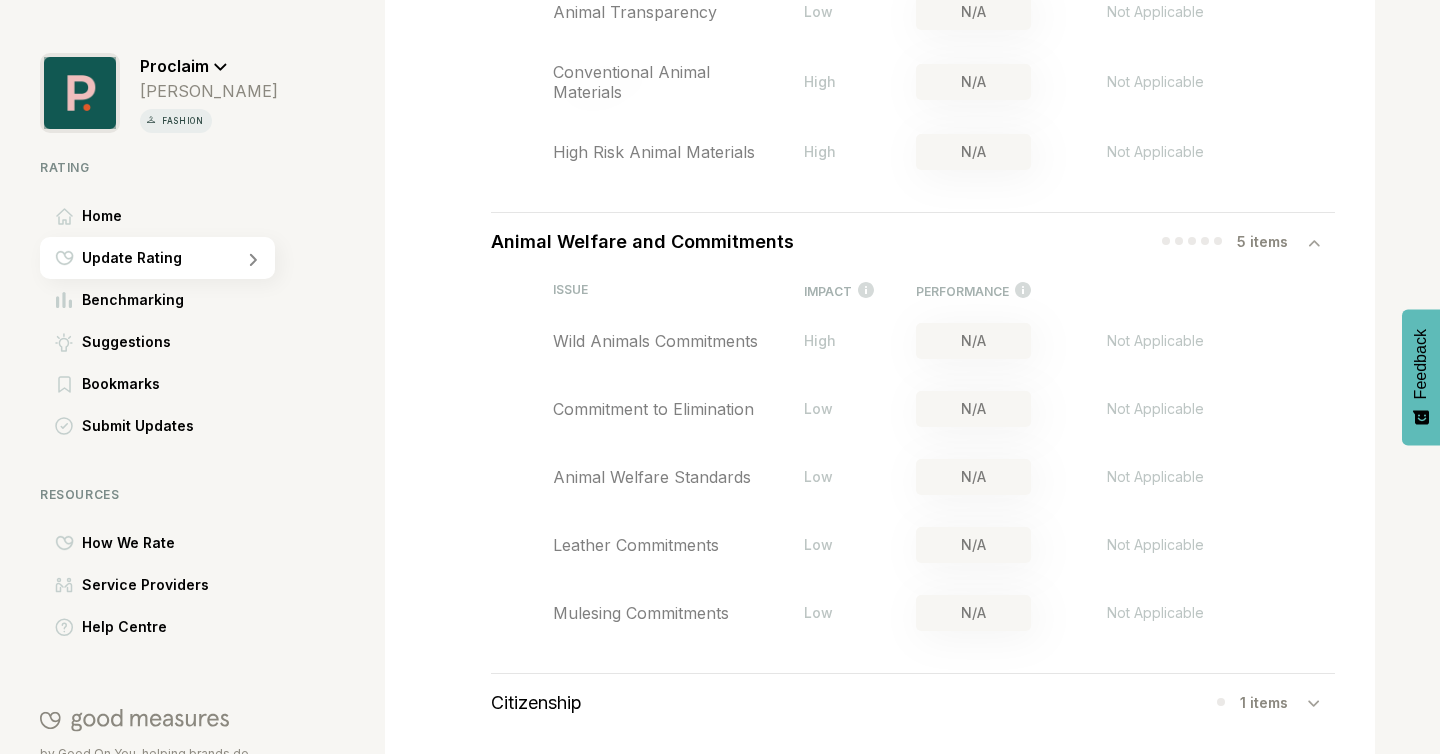 scroll, scrollTop: 1434, scrollLeft: 0, axis: vertical 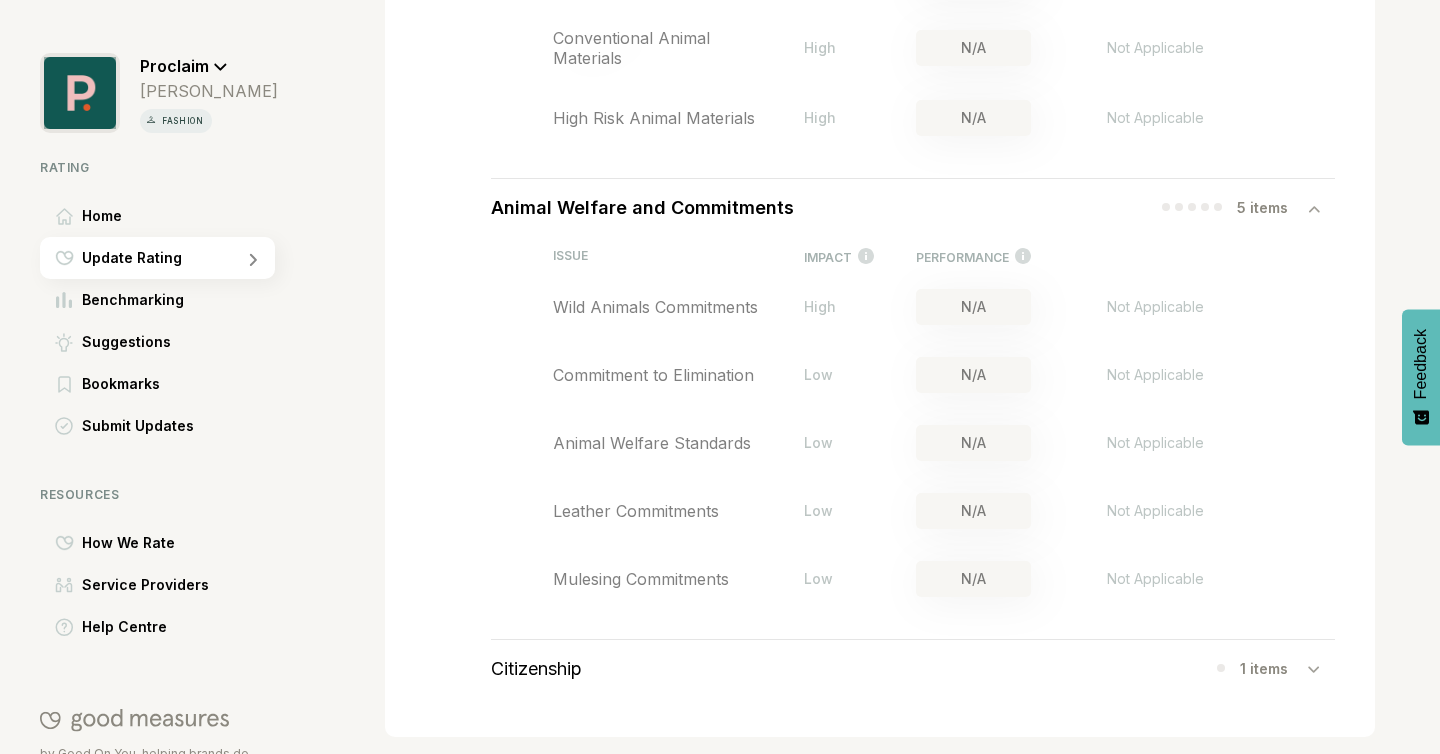 click on "Citizenship 1 items" at bounding box center (913, 668) 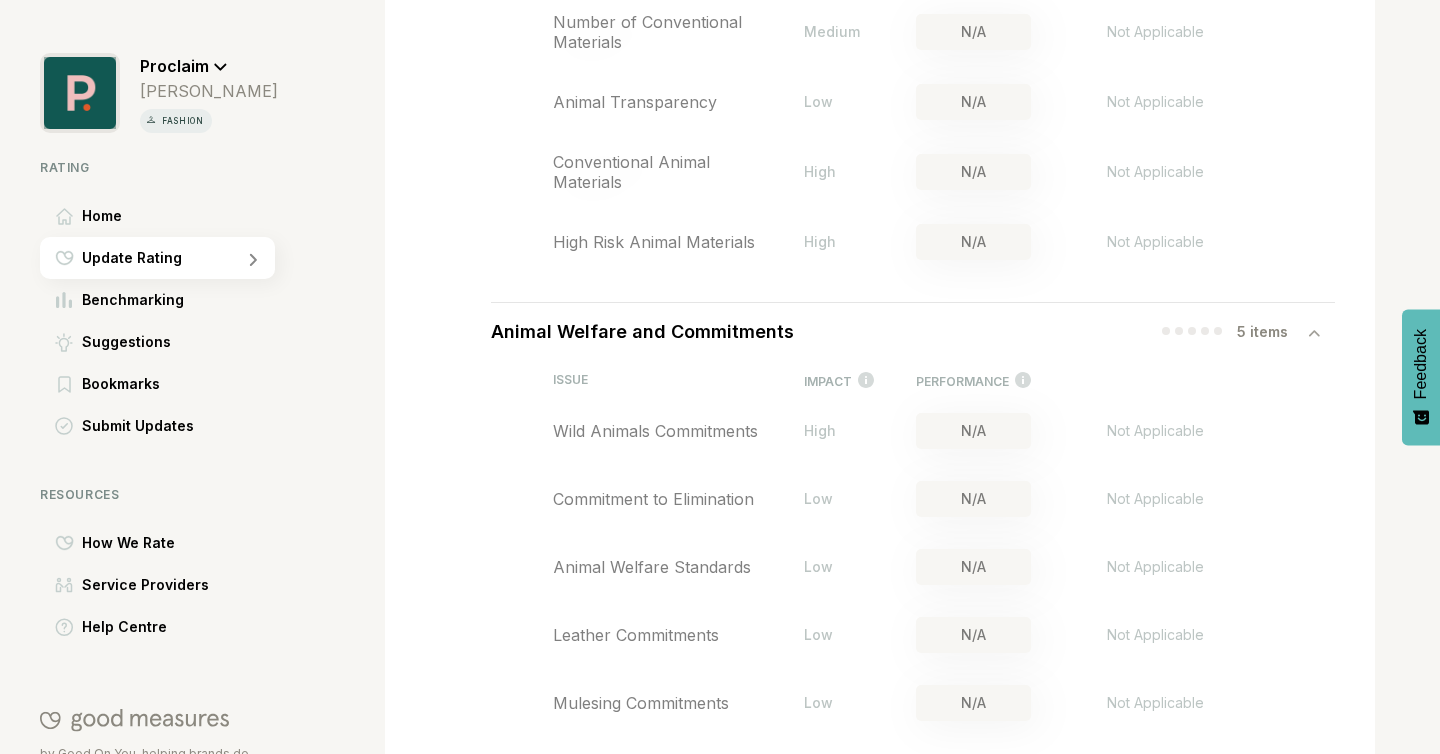scroll, scrollTop: 833, scrollLeft: 0, axis: vertical 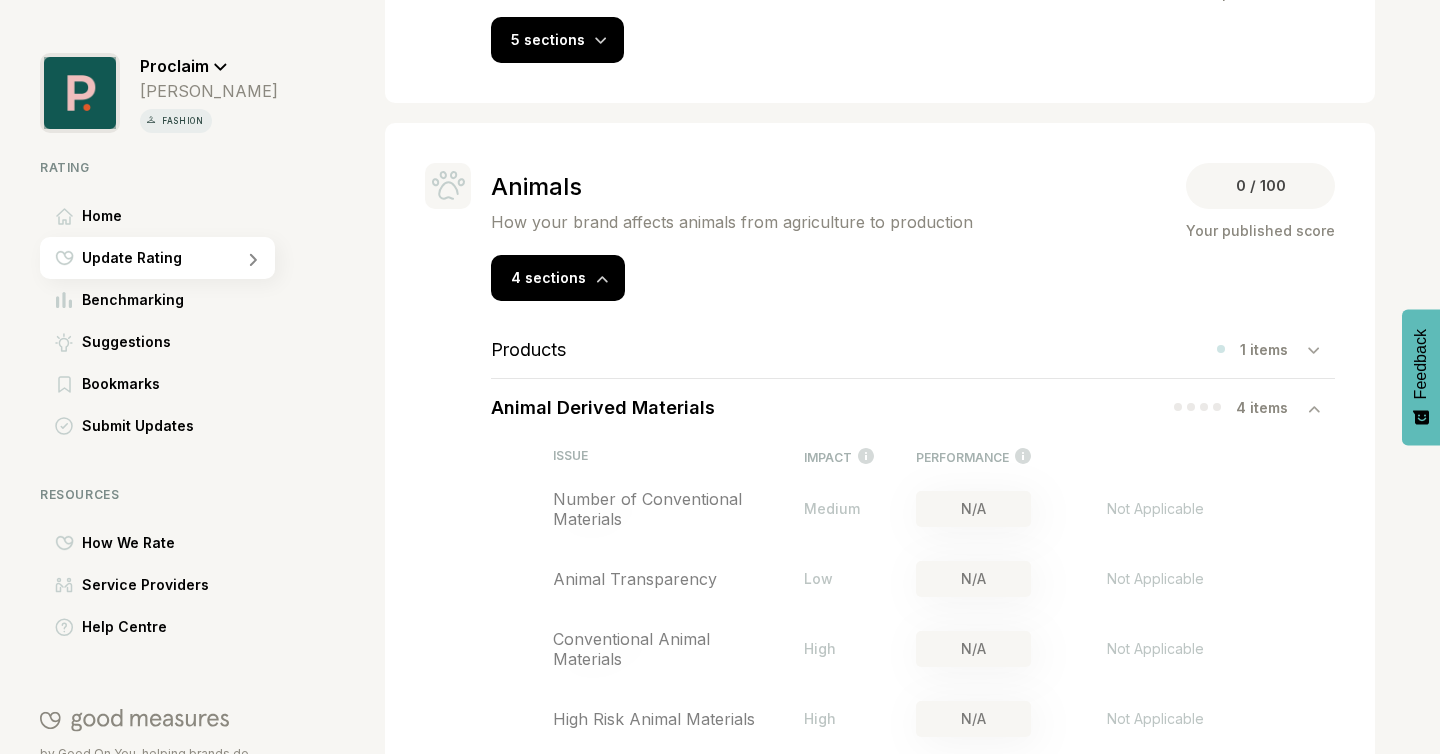 click on "Products 1 items" at bounding box center [913, 349] 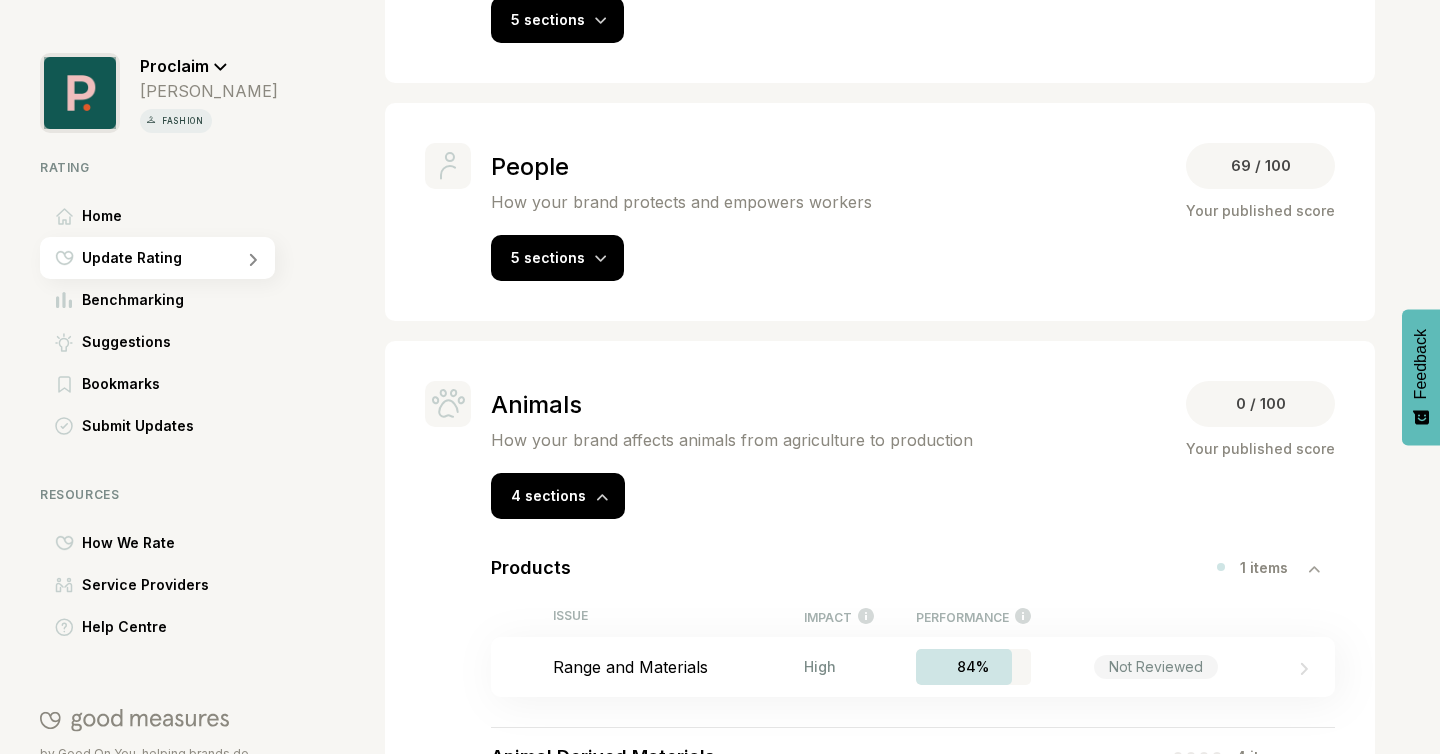 scroll, scrollTop: 611, scrollLeft: 0, axis: vertical 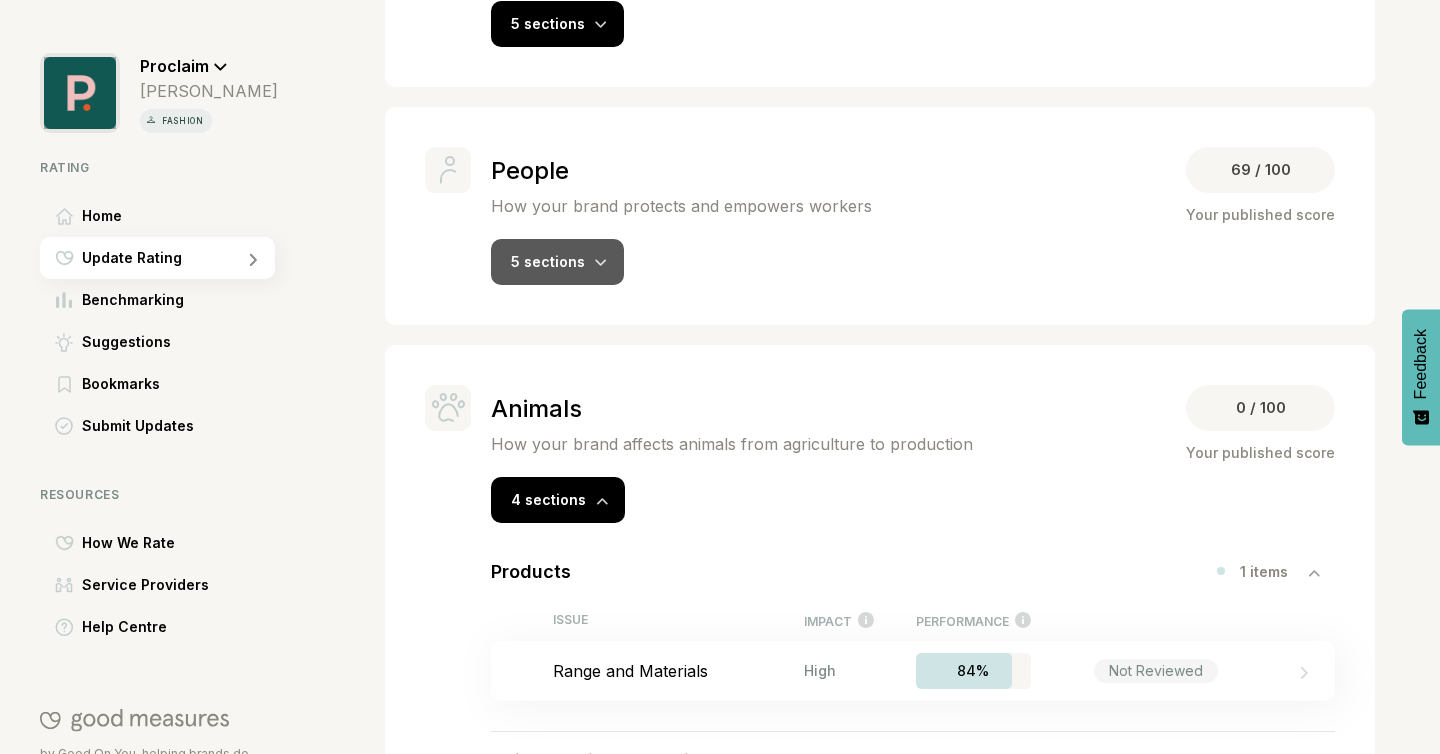 click on "5 sections" at bounding box center [557, 262] 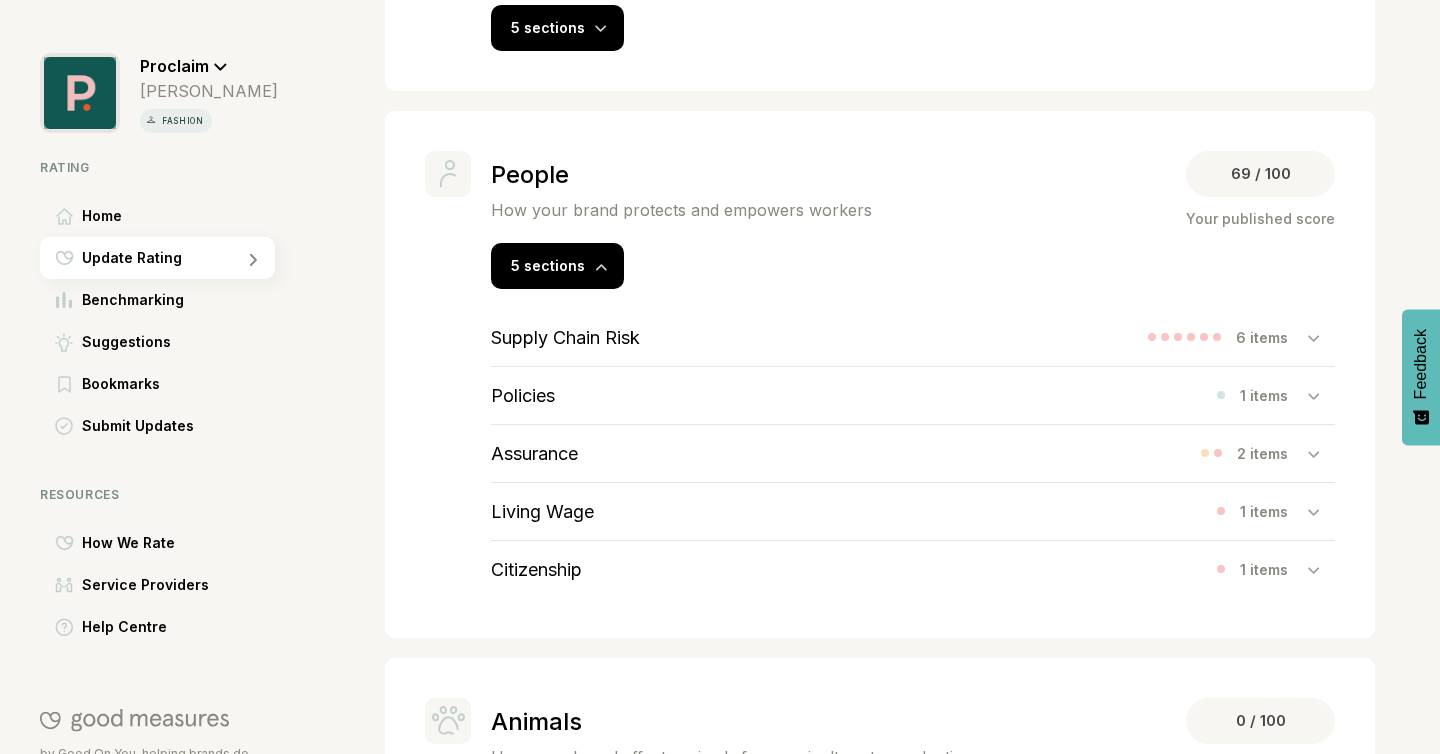 scroll, scrollTop: 605, scrollLeft: 0, axis: vertical 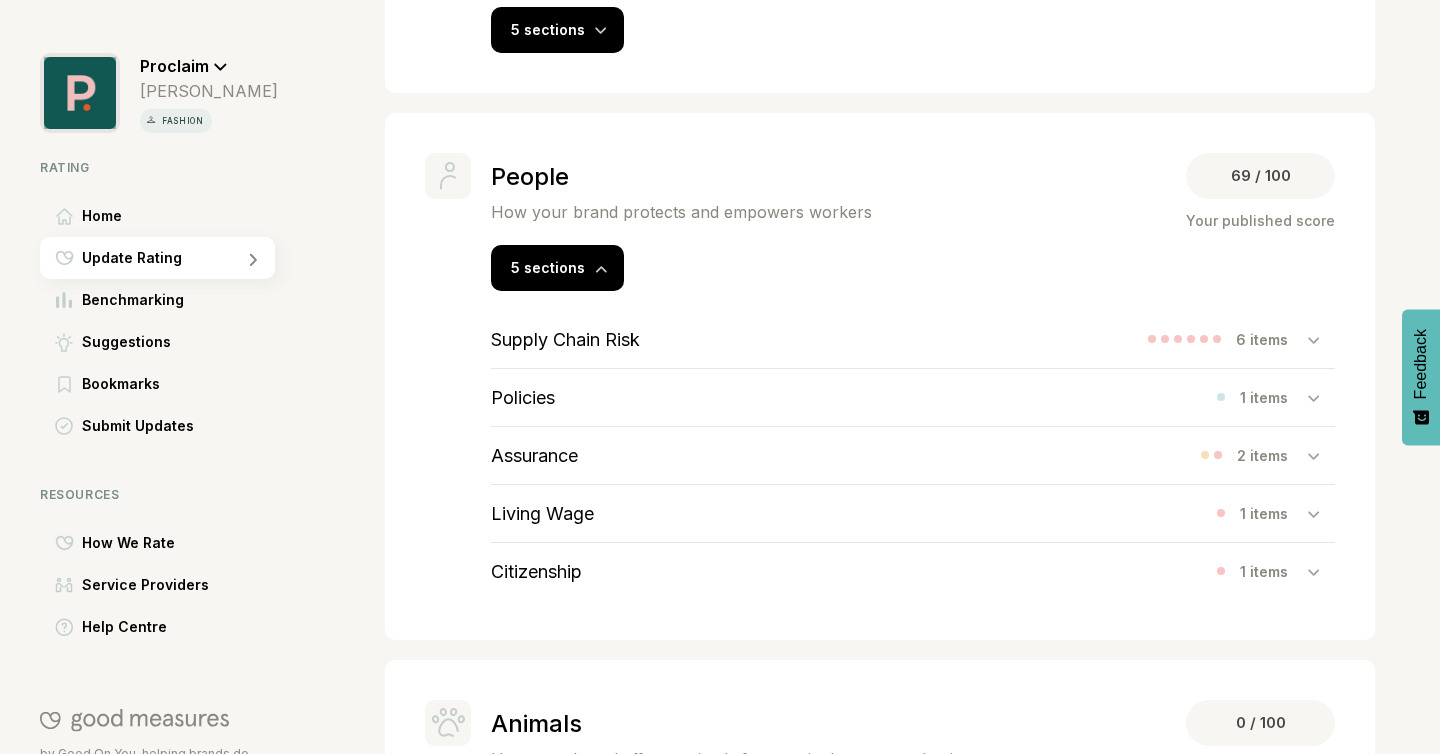 click on "1 items" at bounding box center (1274, 571) 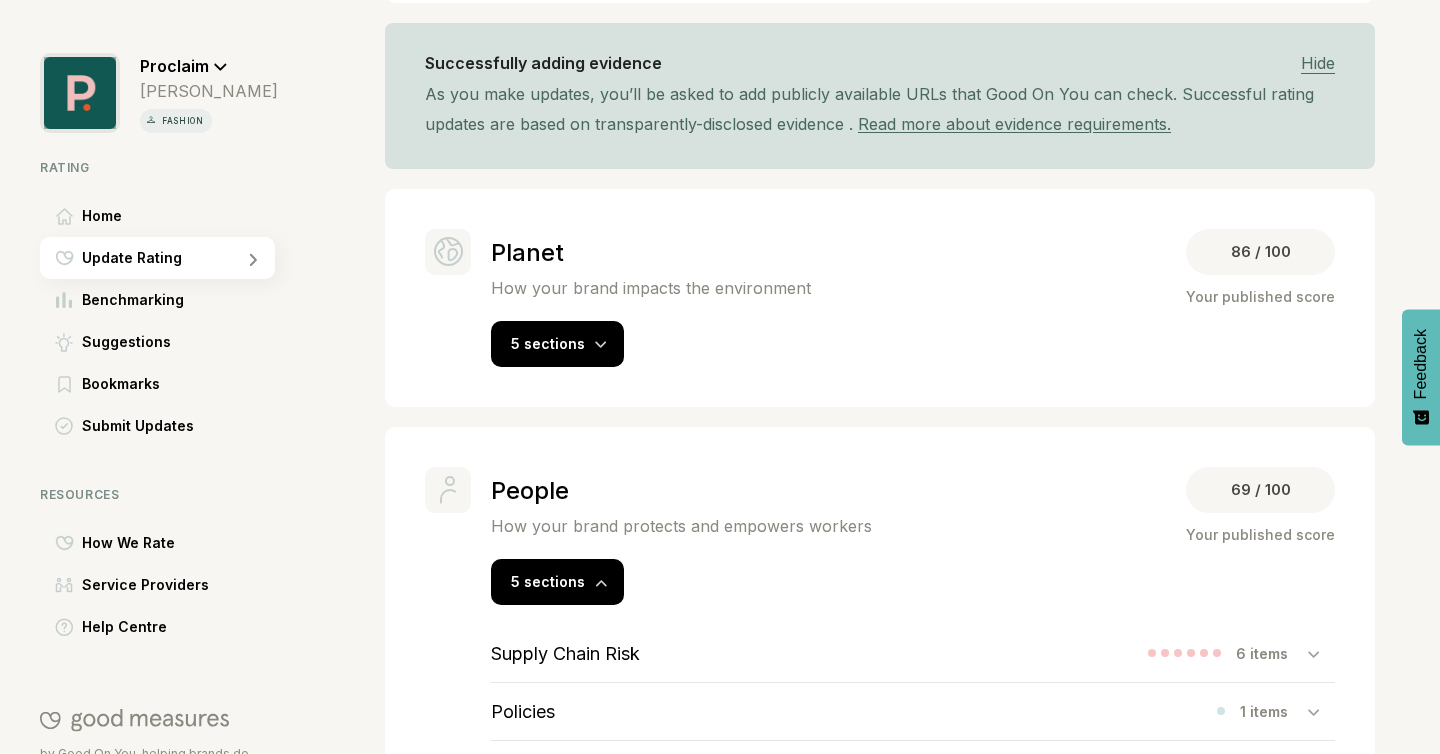 scroll, scrollTop: 0, scrollLeft: 0, axis: both 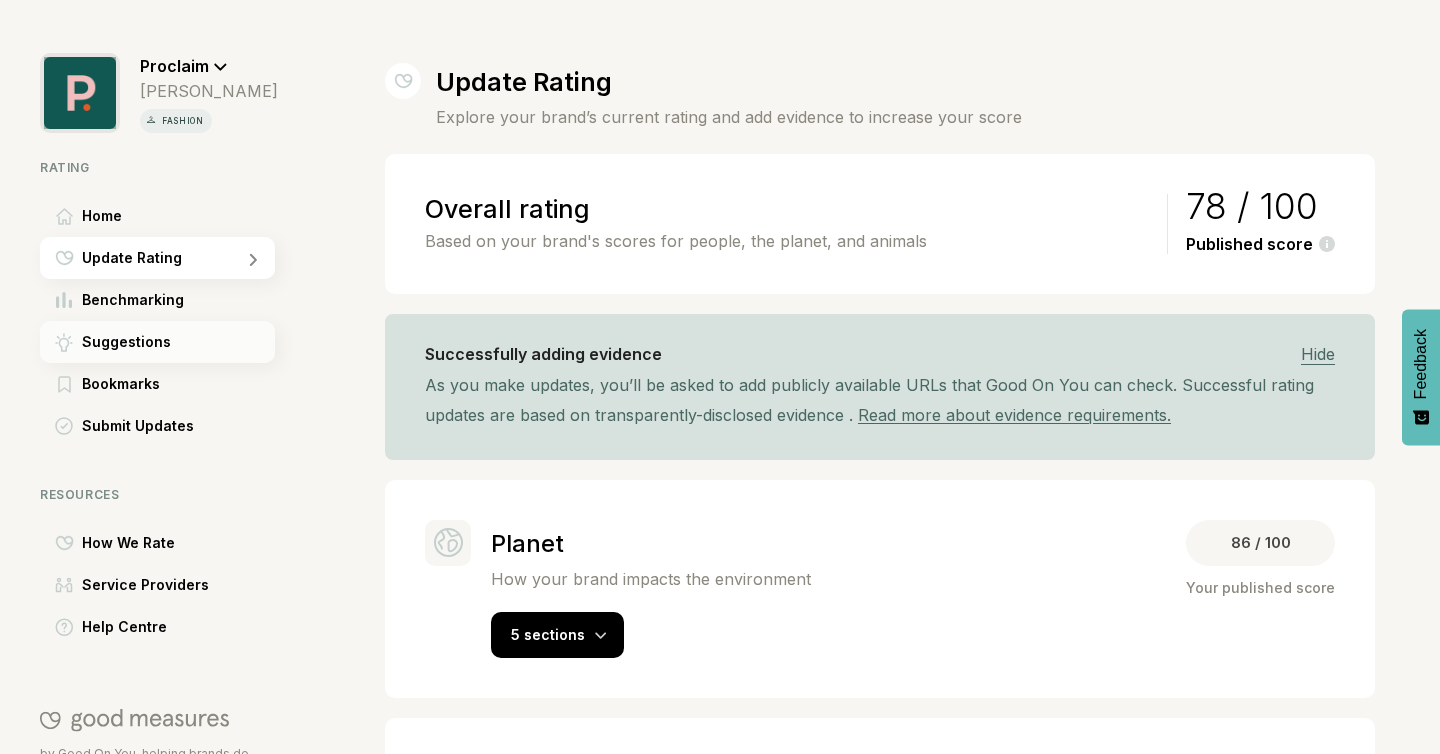 click on "Suggestions" at bounding box center [157, 342] 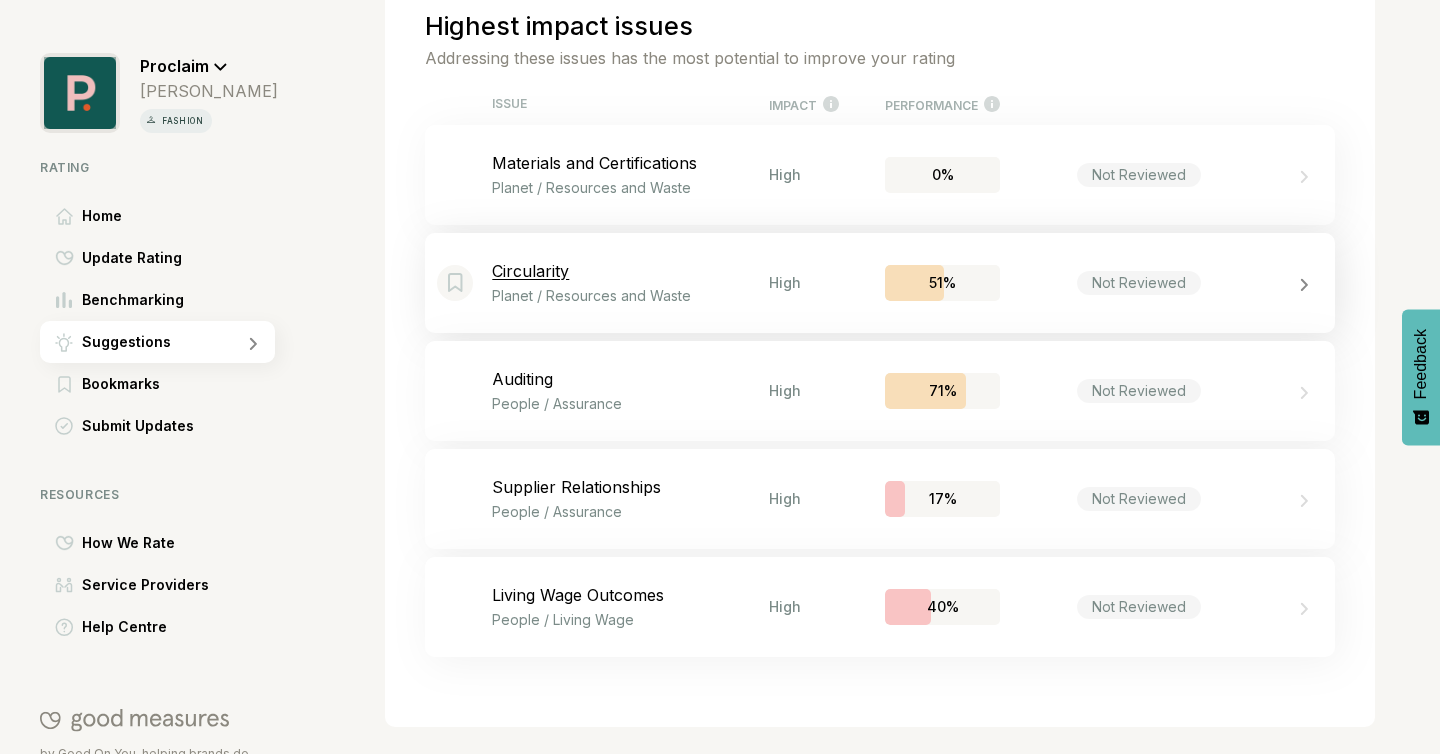 scroll, scrollTop: 182, scrollLeft: 0, axis: vertical 